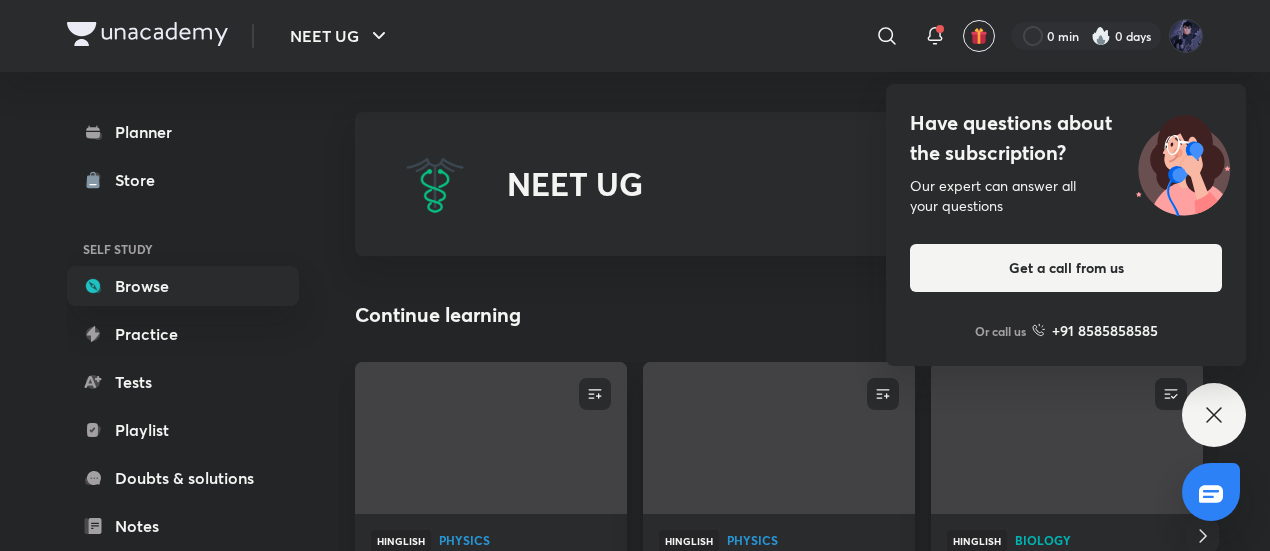 scroll, scrollTop: 1360, scrollLeft: 0, axis: vertical 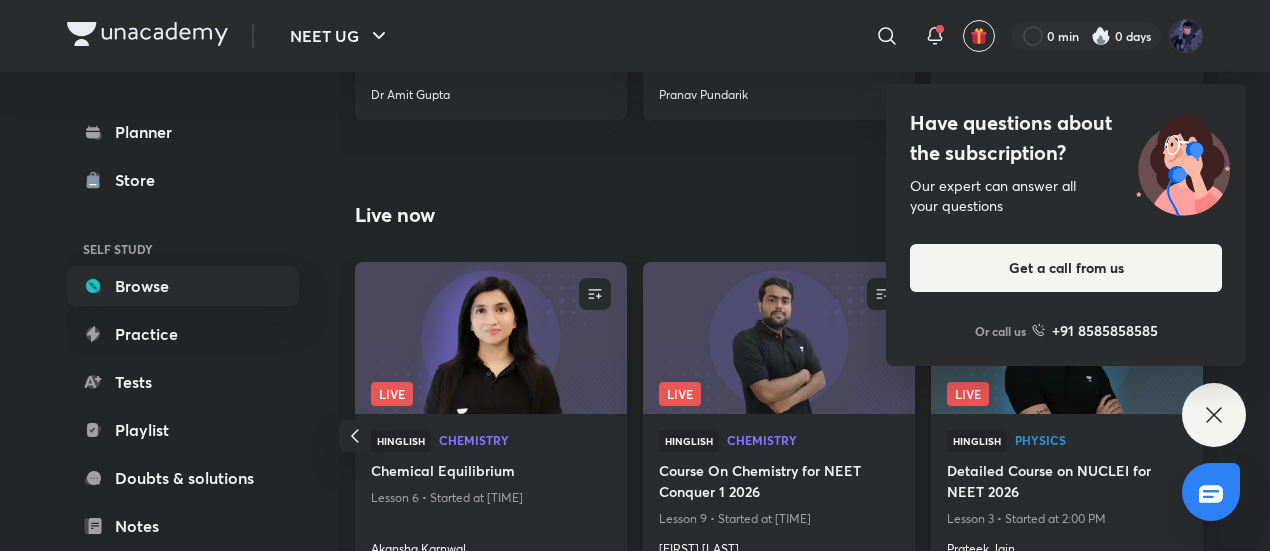 click 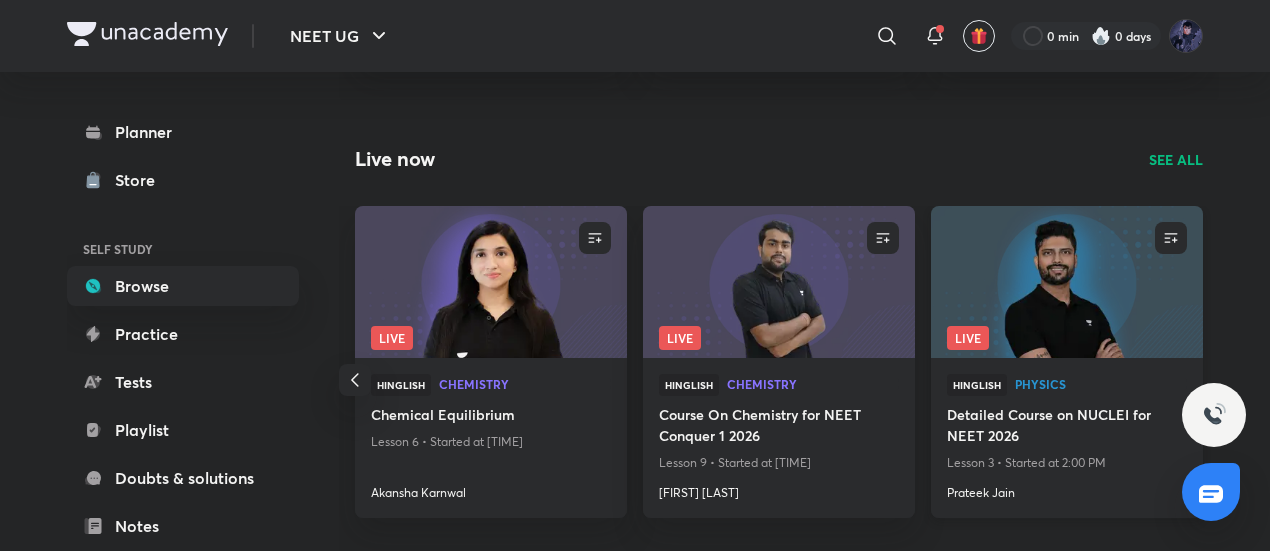 scroll, scrollTop: 1066, scrollLeft: 0, axis: vertical 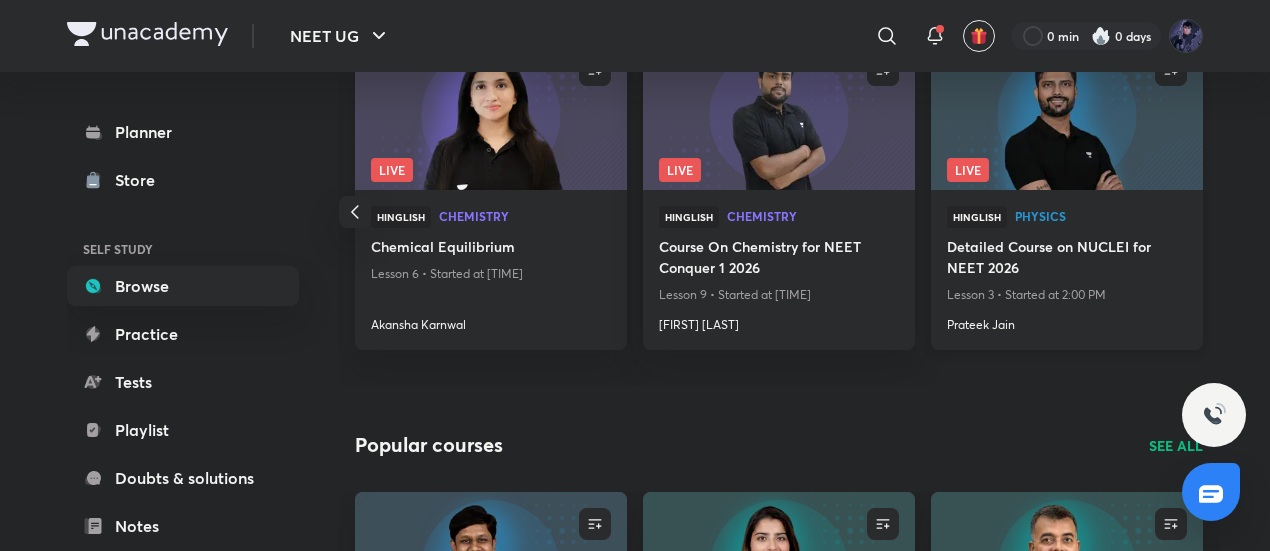 click on "Detailed Course on NUCLEI for NEET 2026" at bounding box center [1067, 259] 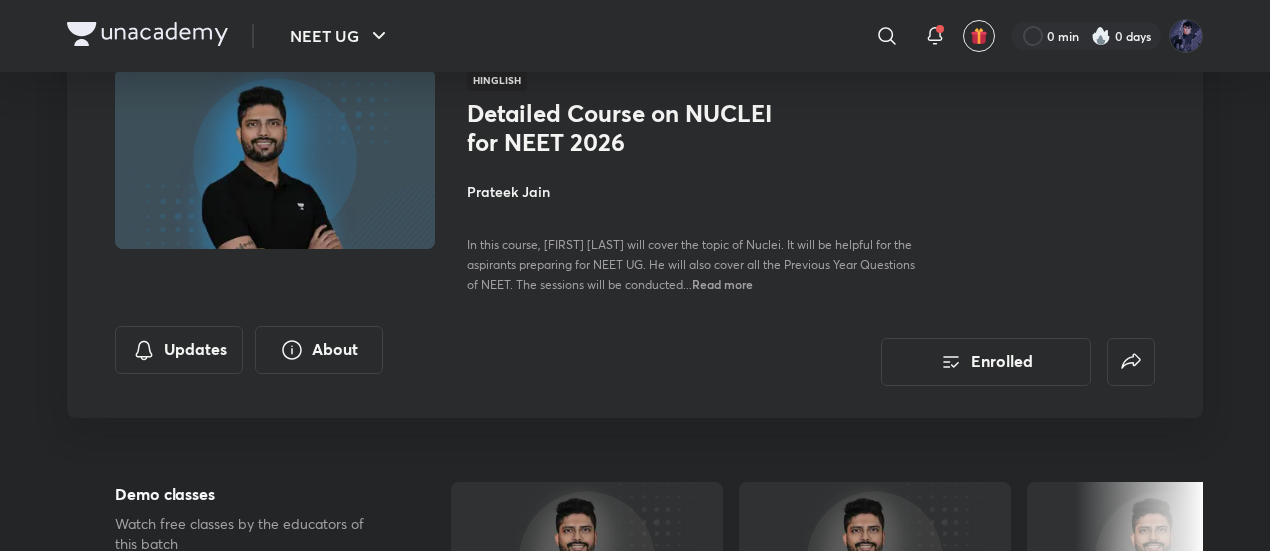 scroll, scrollTop: 0, scrollLeft: 0, axis: both 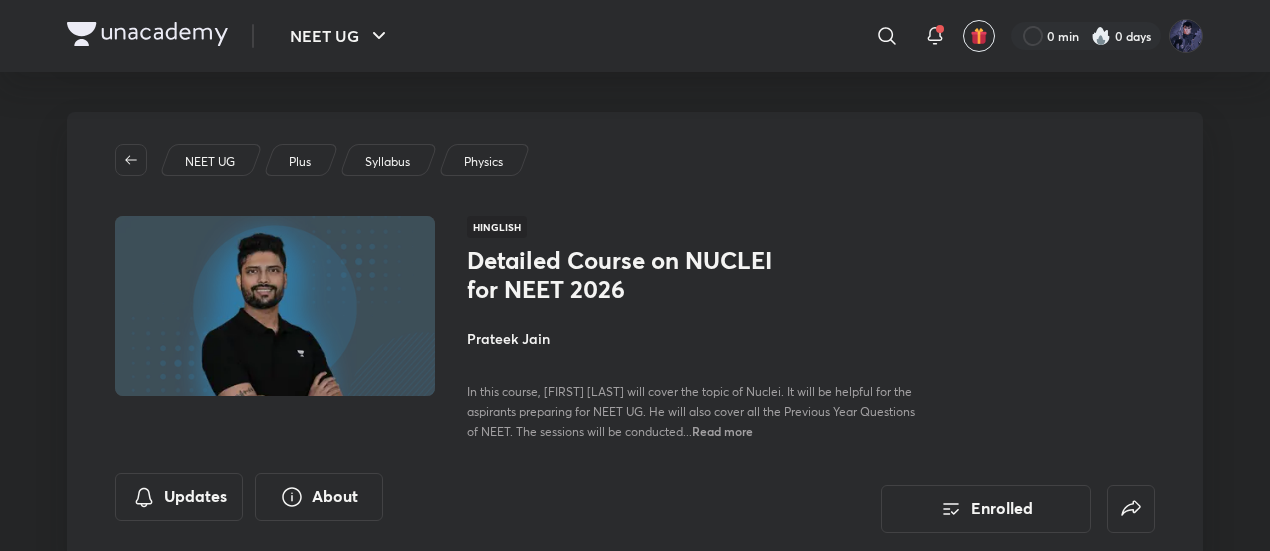 click on "Prateek Jain" at bounding box center [691, 338] 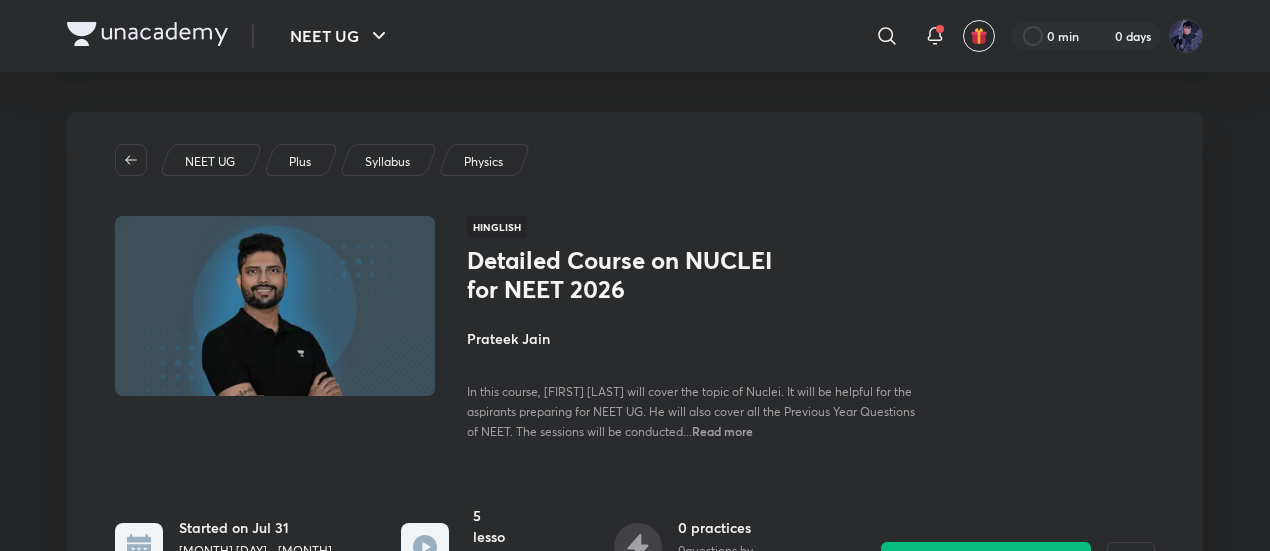 scroll, scrollTop: 0, scrollLeft: 0, axis: both 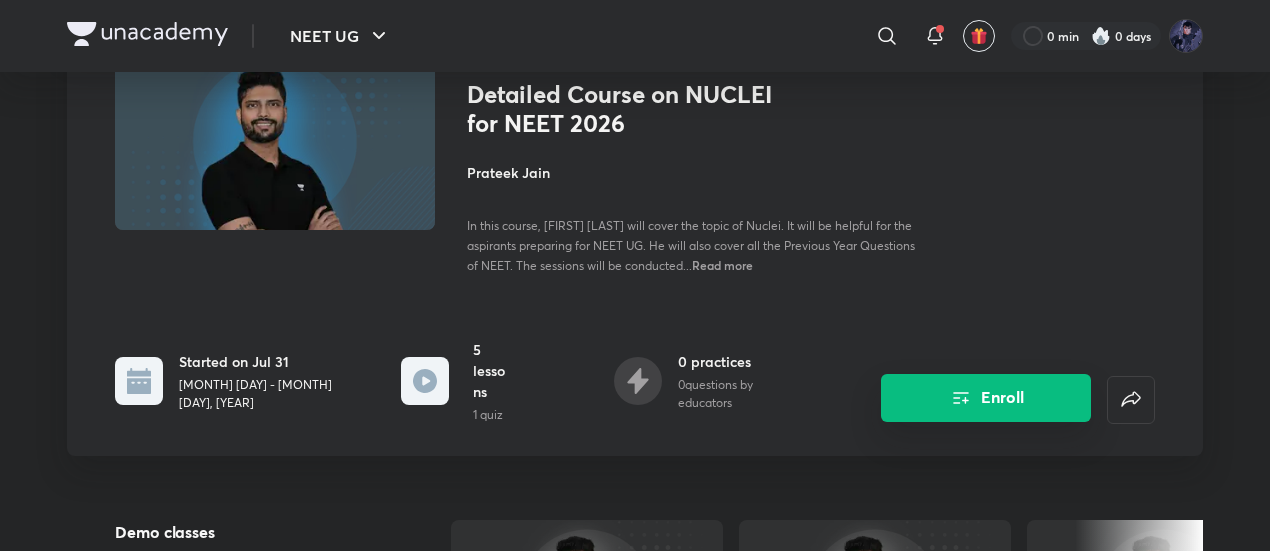 click on "Enroll" at bounding box center (986, 398) 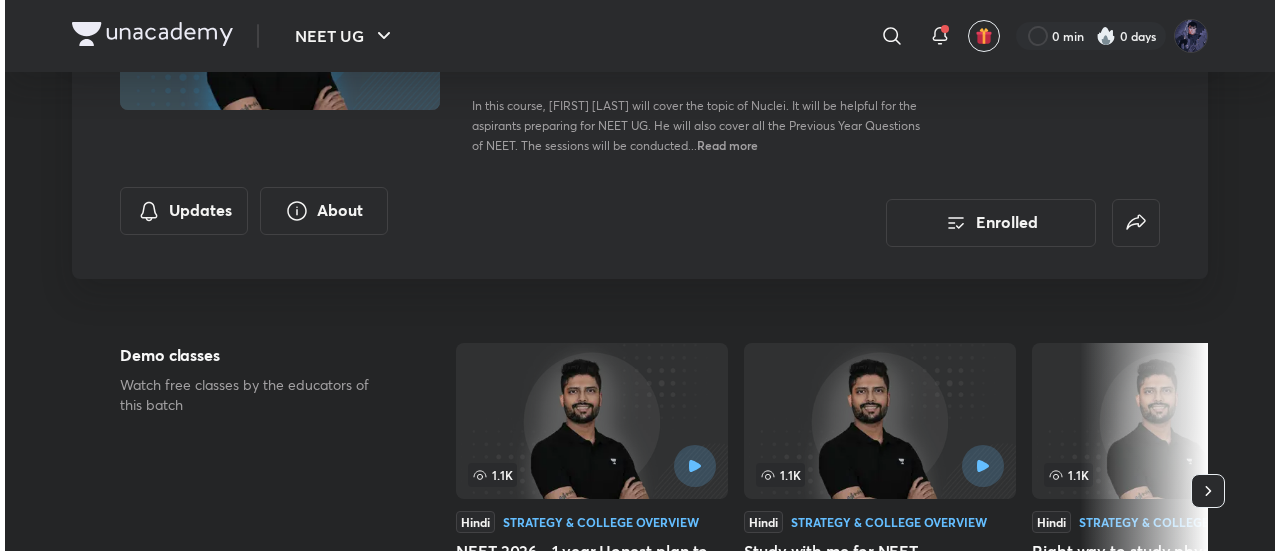 scroll, scrollTop: 285, scrollLeft: 0, axis: vertical 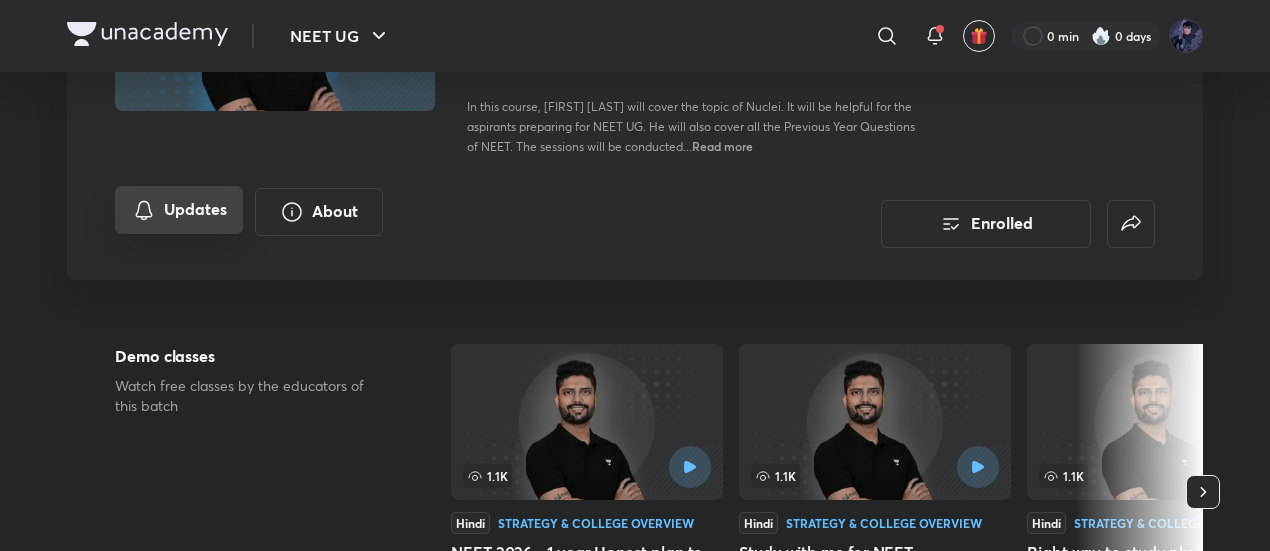 click on "Updates" at bounding box center (179, 210) 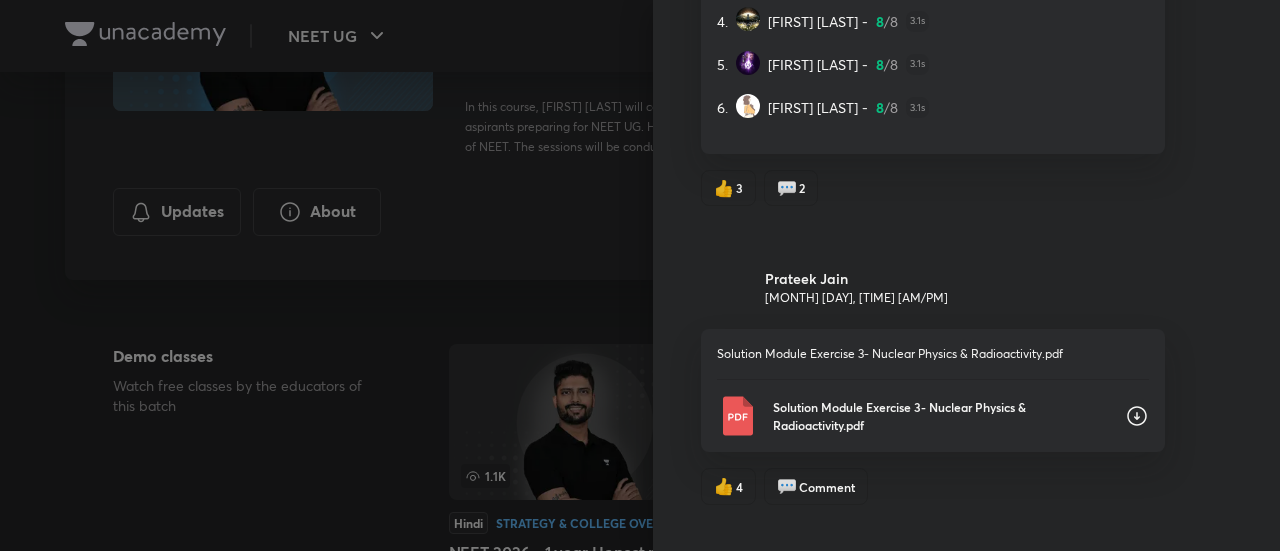 scroll, scrollTop: 920, scrollLeft: 0, axis: vertical 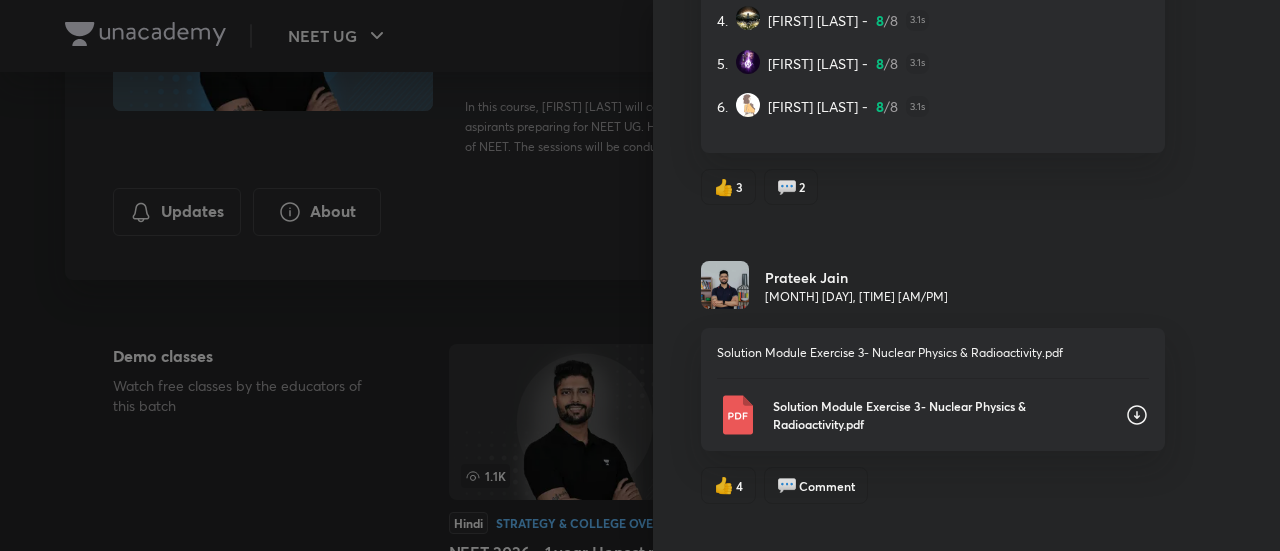 click 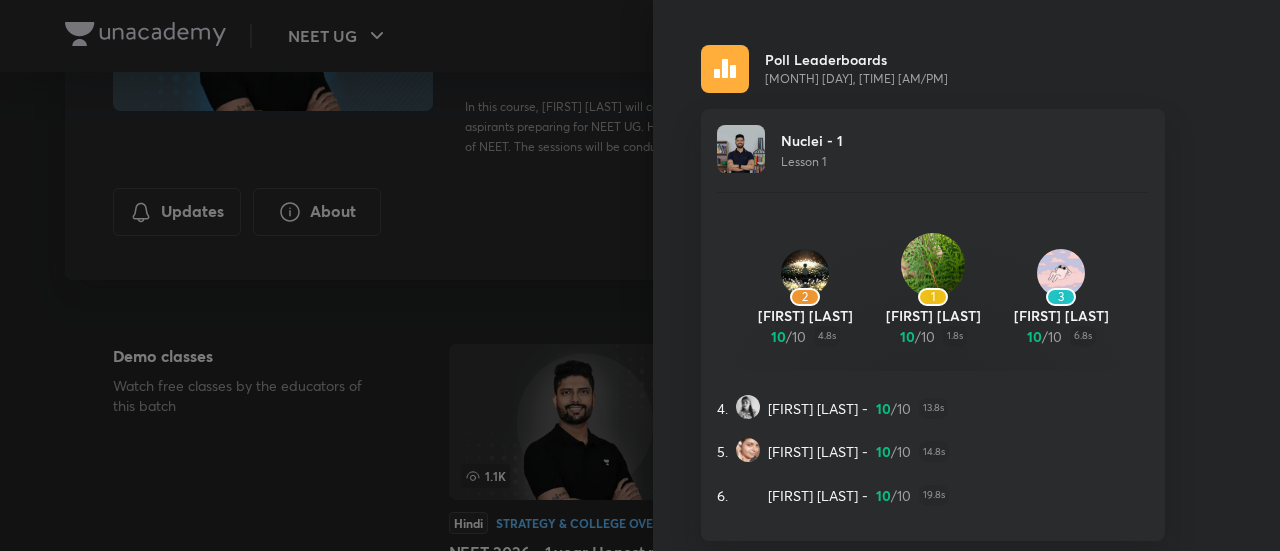 scroll, scrollTop: 4195, scrollLeft: 0, axis: vertical 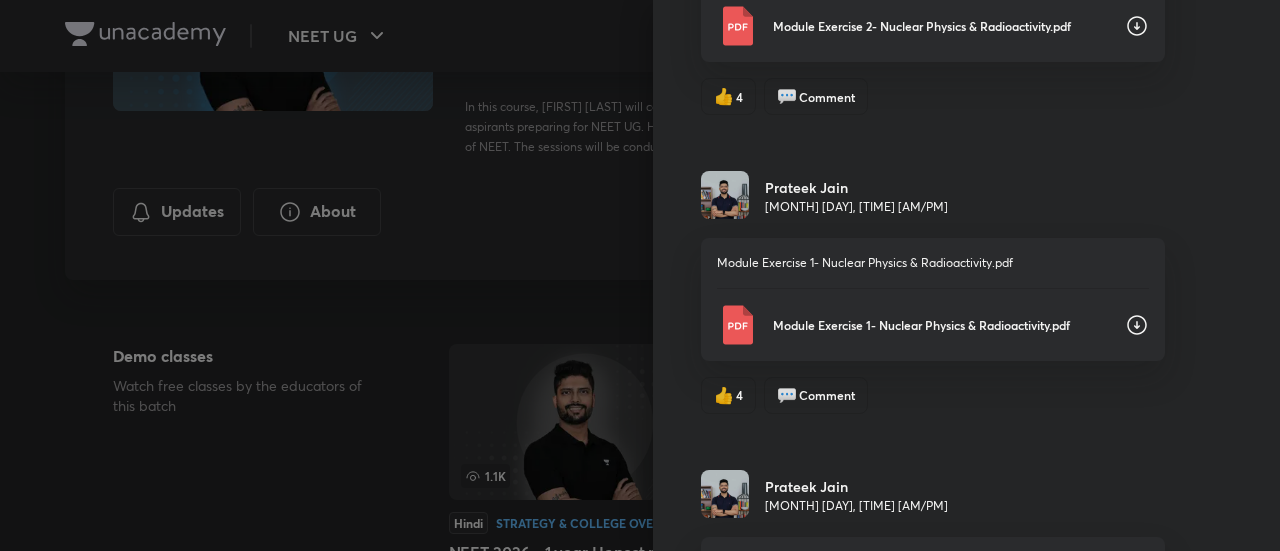 click 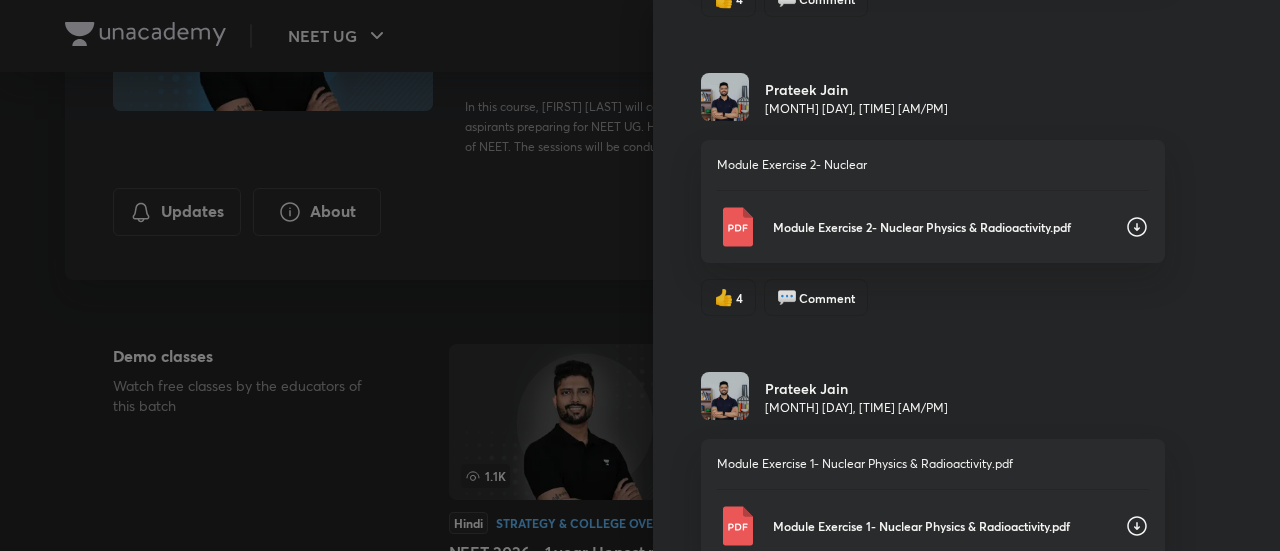 scroll, scrollTop: 2308, scrollLeft: 0, axis: vertical 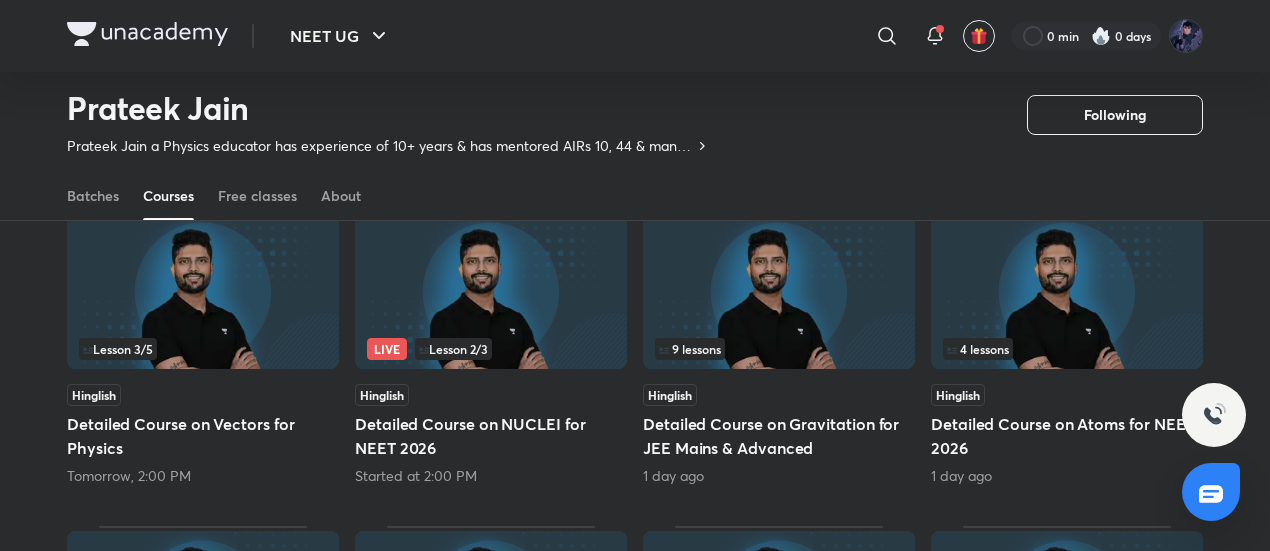 click at bounding box center (203, 291) 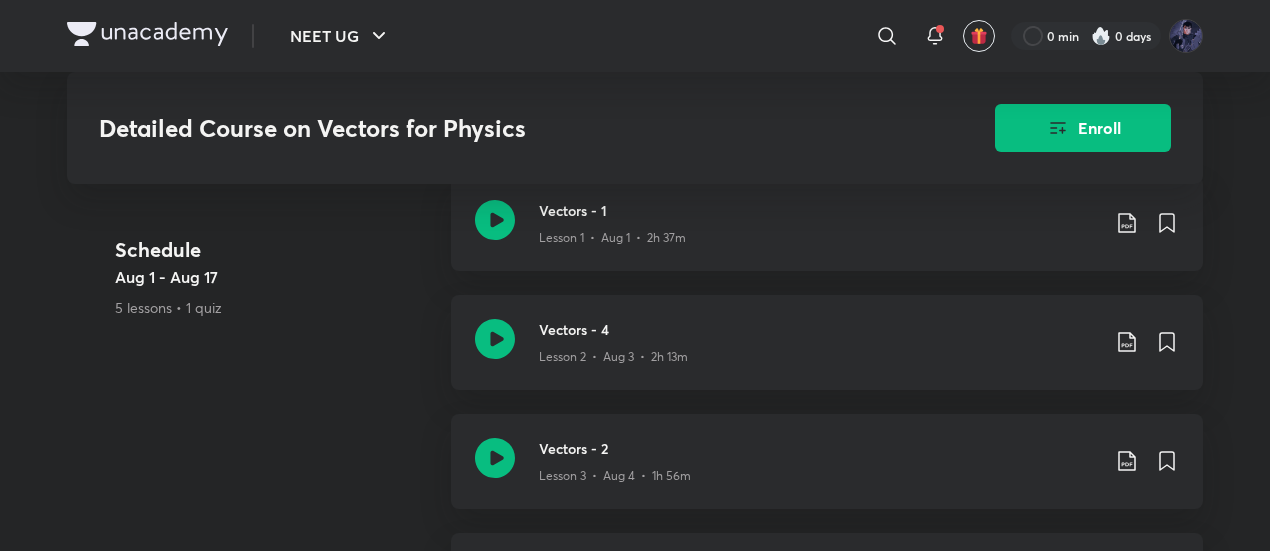 scroll, scrollTop: 874, scrollLeft: 0, axis: vertical 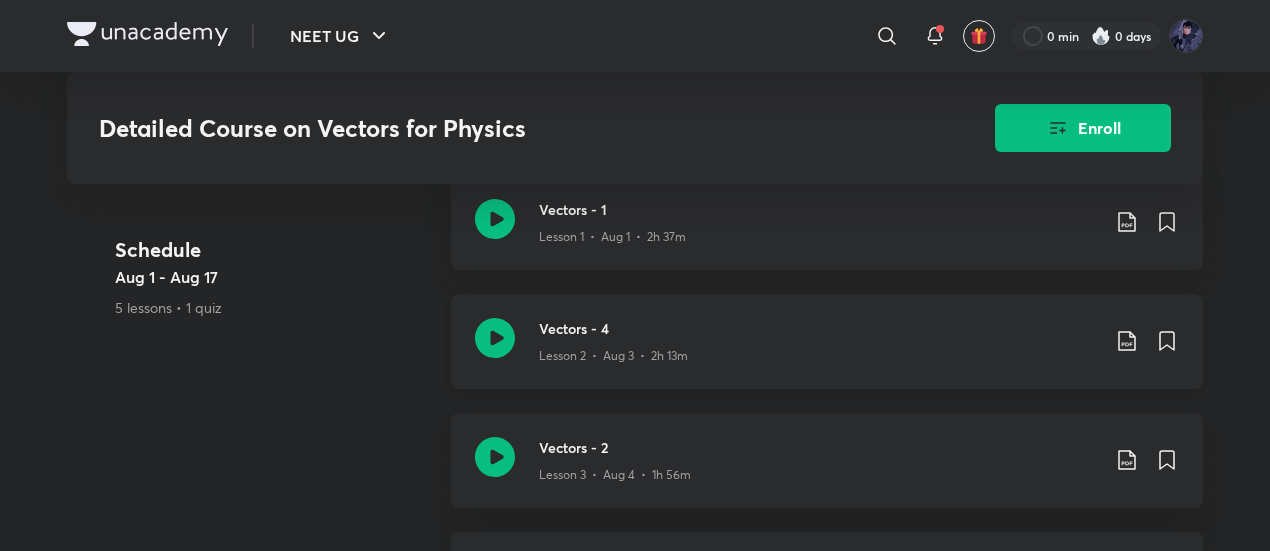 click 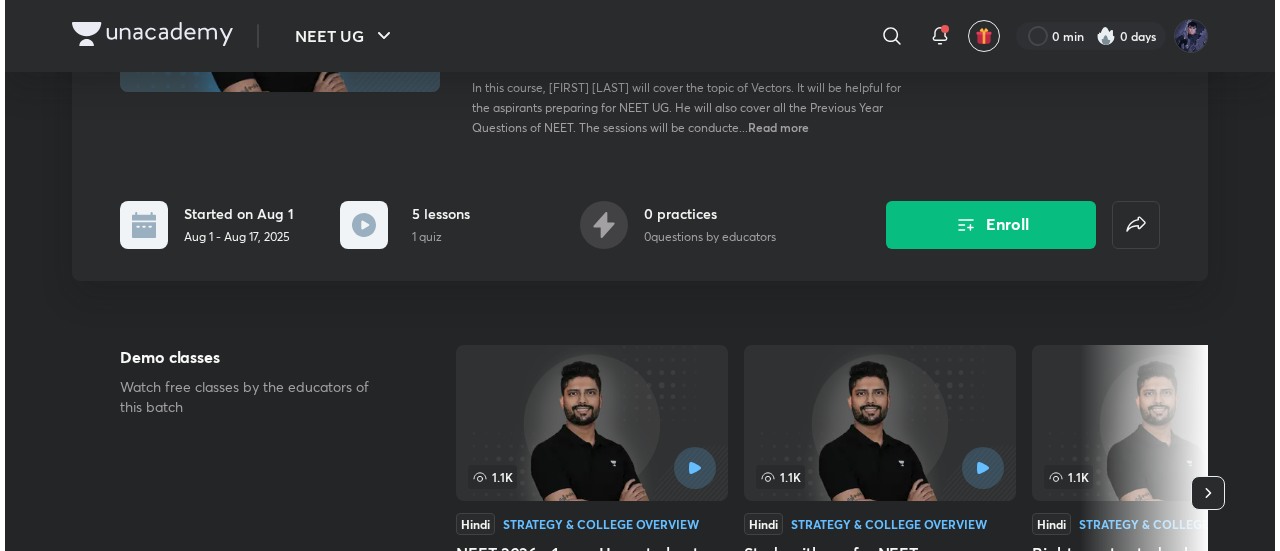 scroll, scrollTop: 305, scrollLeft: 0, axis: vertical 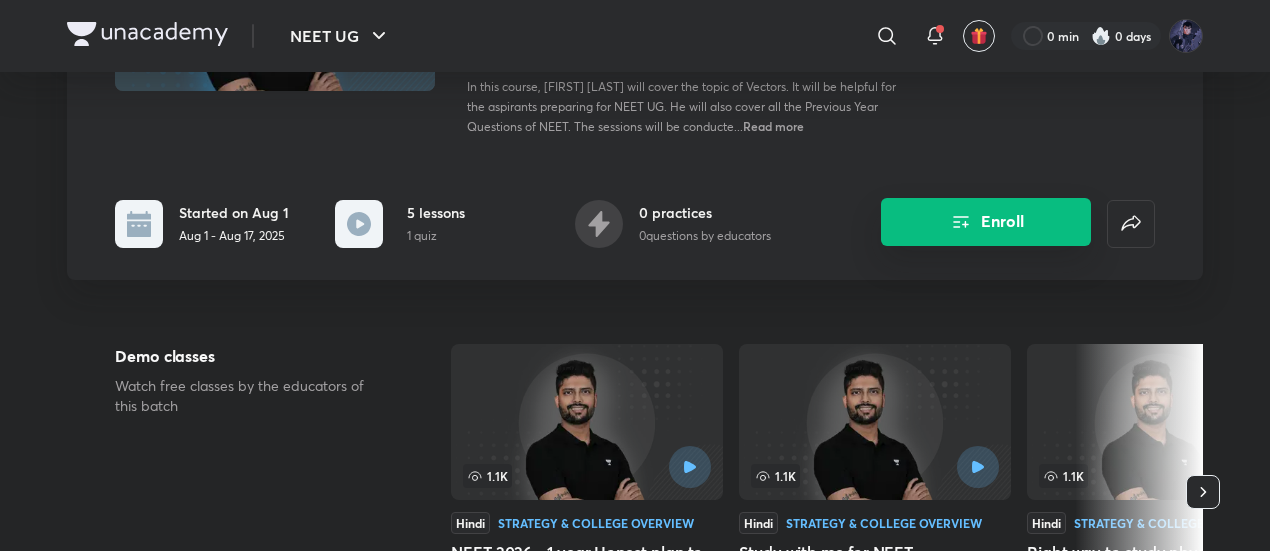 click on "Enroll" at bounding box center (986, 222) 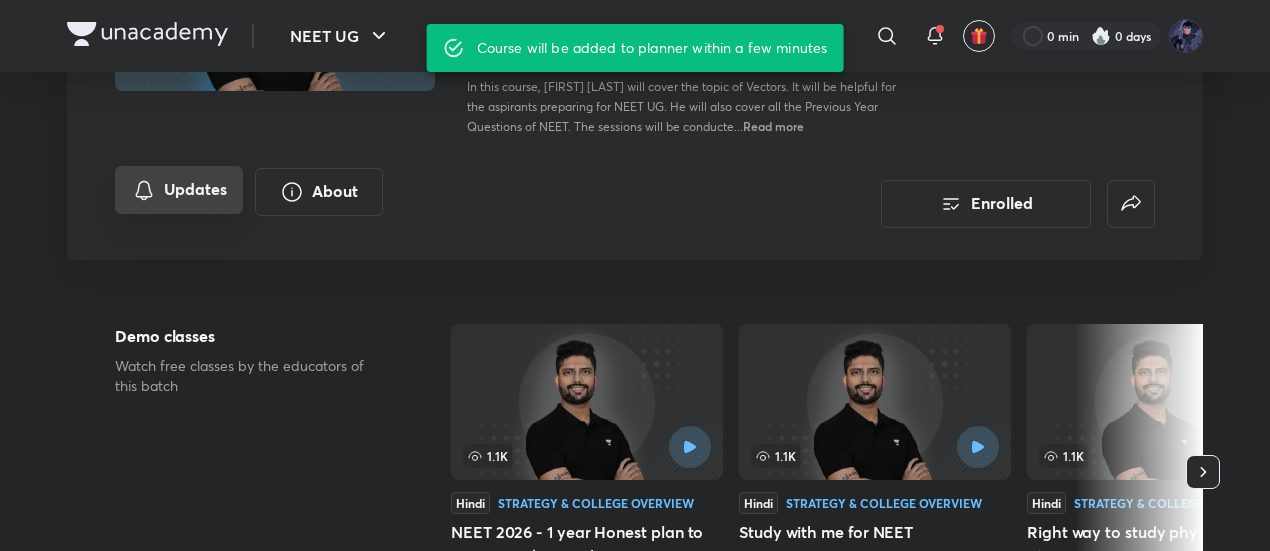 click on "Updates" at bounding box center (179, 190) 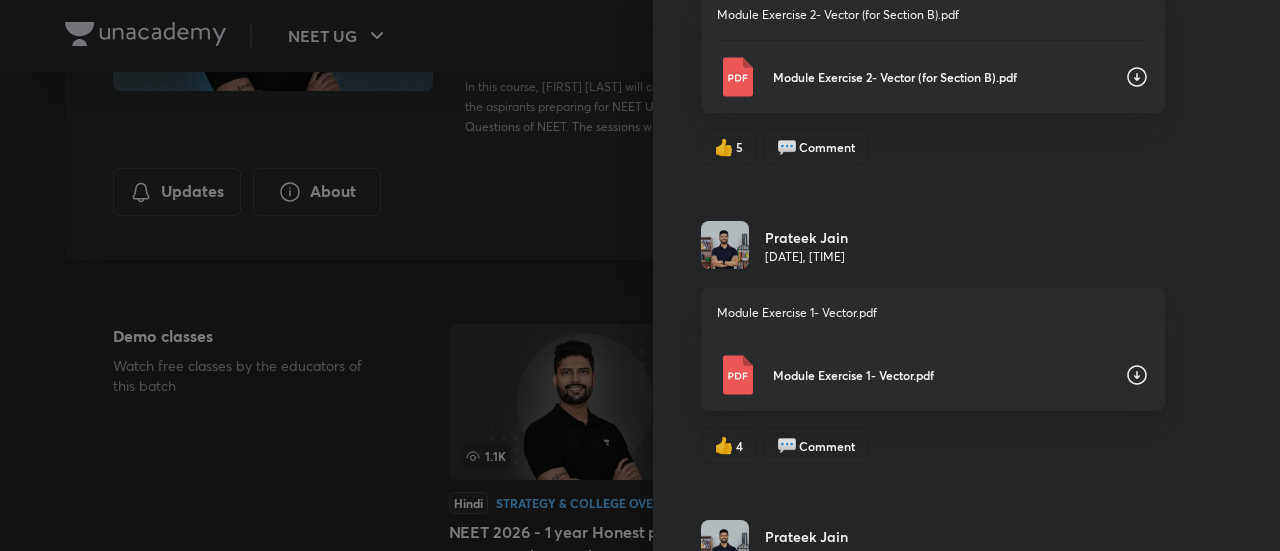 scroll, scrollTop: 2116, scrollLeft: 0, axis: vertical 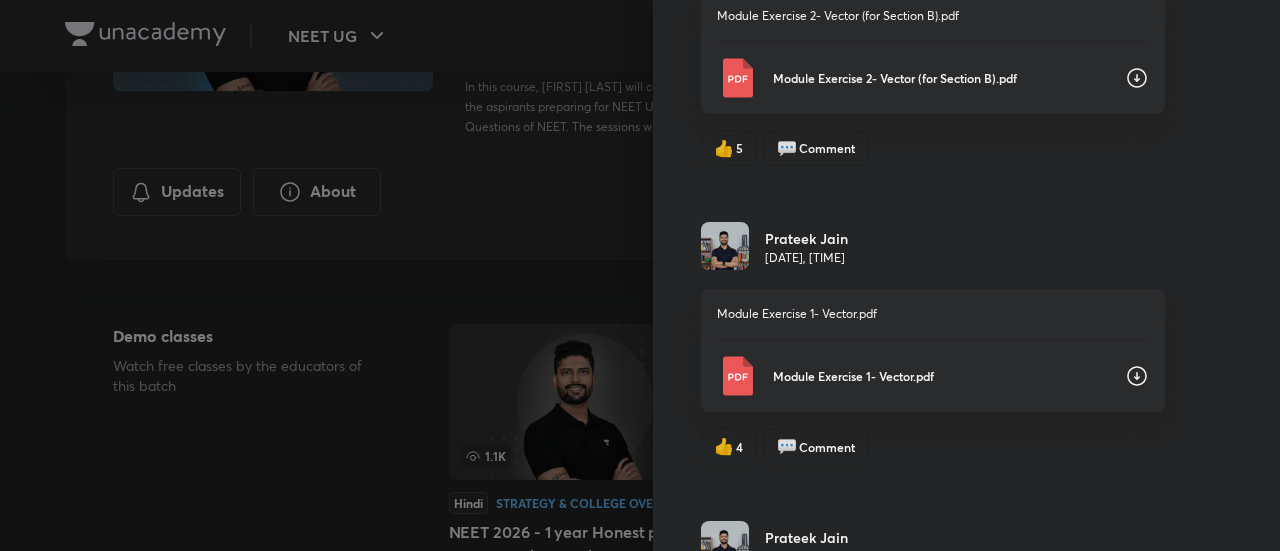 click on "Module Exercise 1- Vector.pdf" at bounding box center [941, 376] 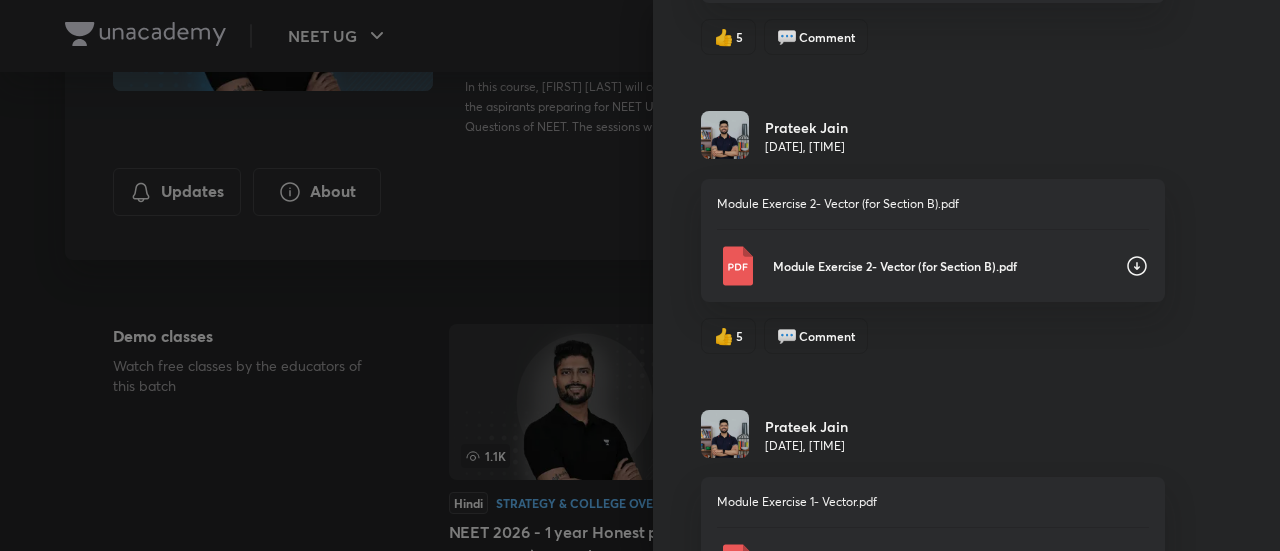scroll, scrollTop: 1926, scrollLeft: 0, axis: vertical 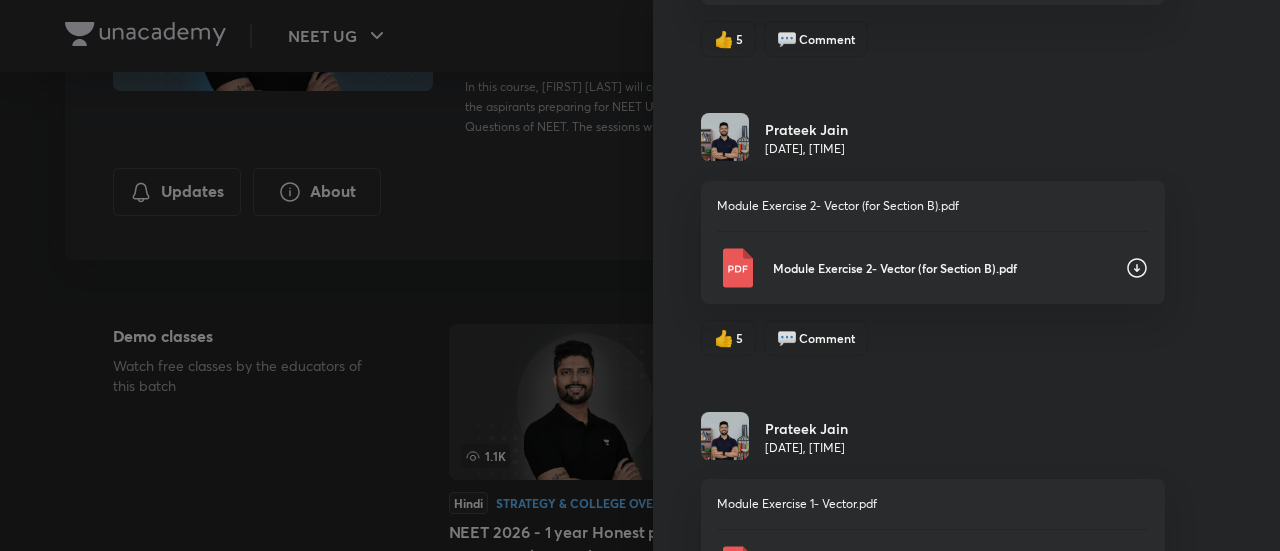click on "Module Exercise 2- Vector (for Section B).pdf" at bounding box center [941, 268] 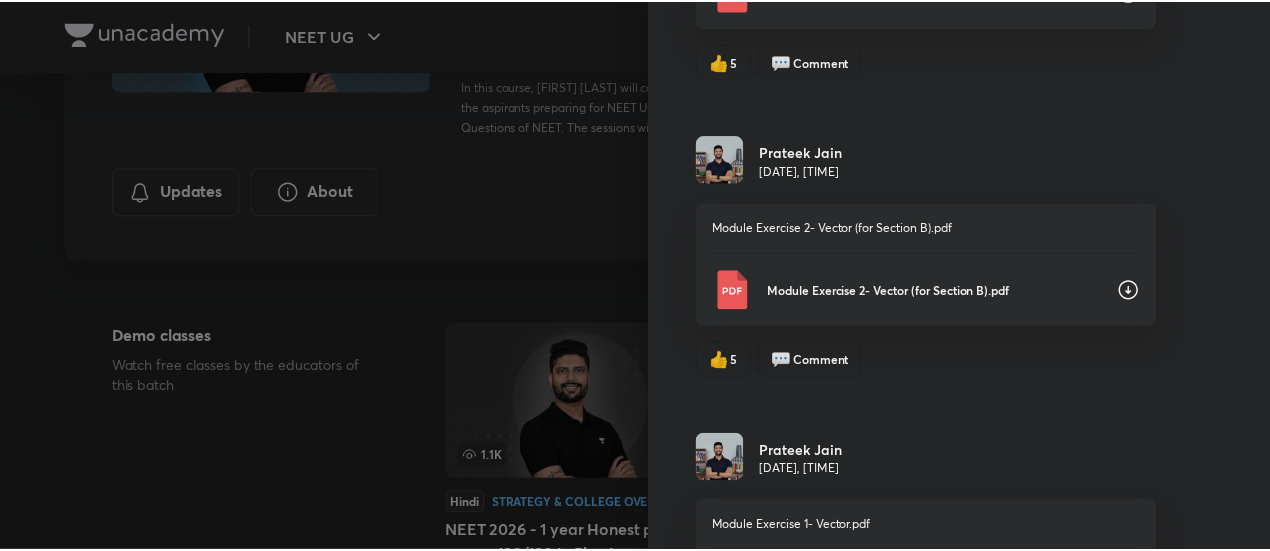 scroll, scrollTop: 1515, scrollLeft: 0, axis: vertical 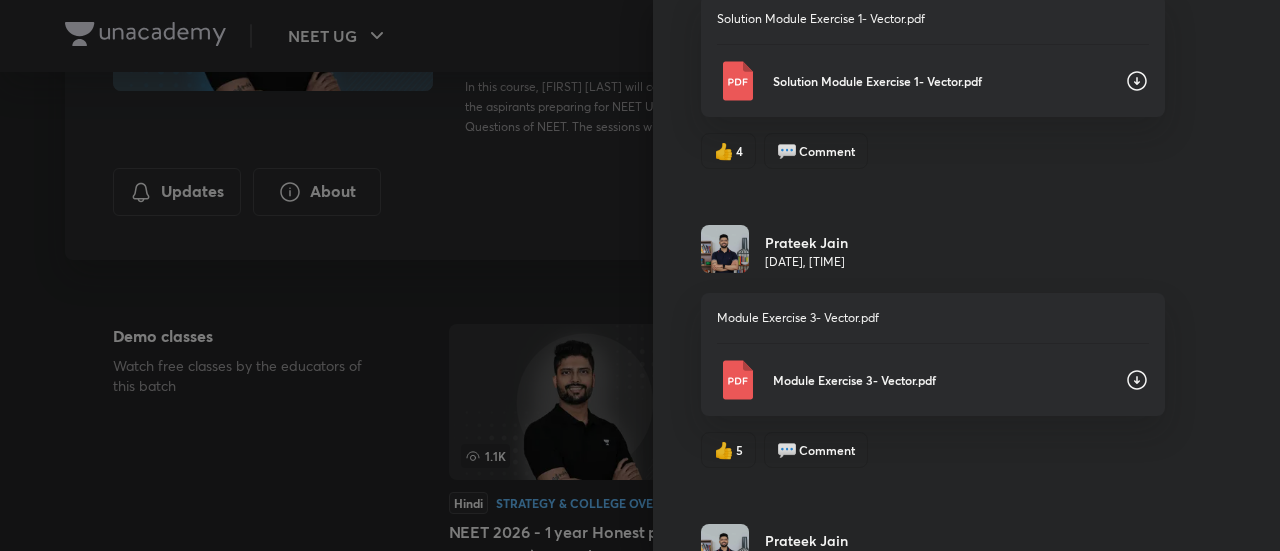 click at bounding box center (640, 275) 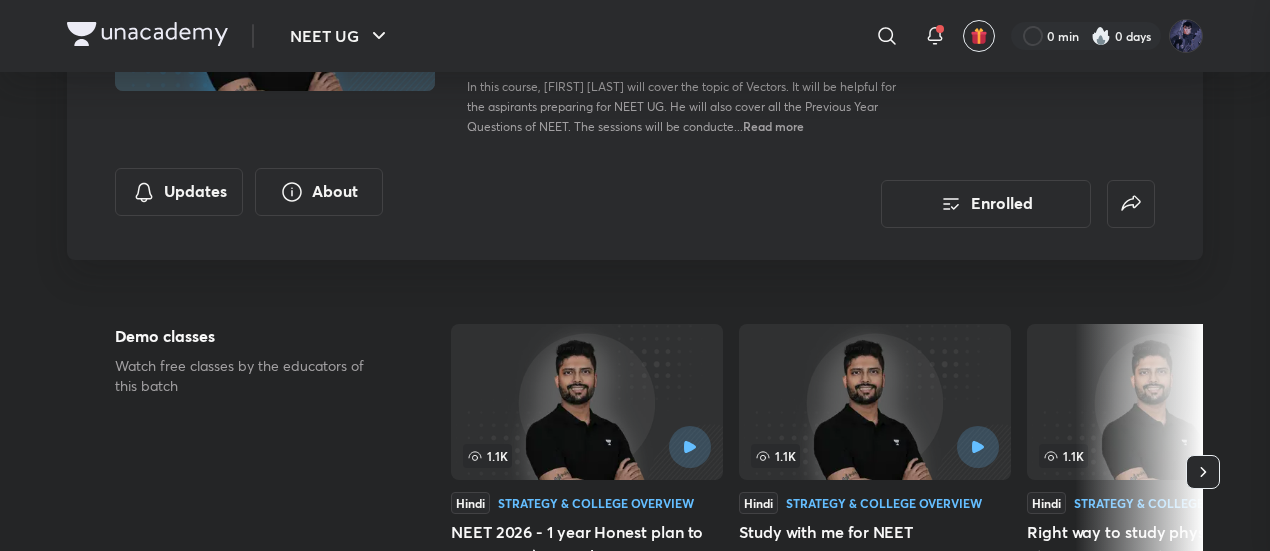 scroll, scrollTop: 0, scrollLeft: 0, axis: both 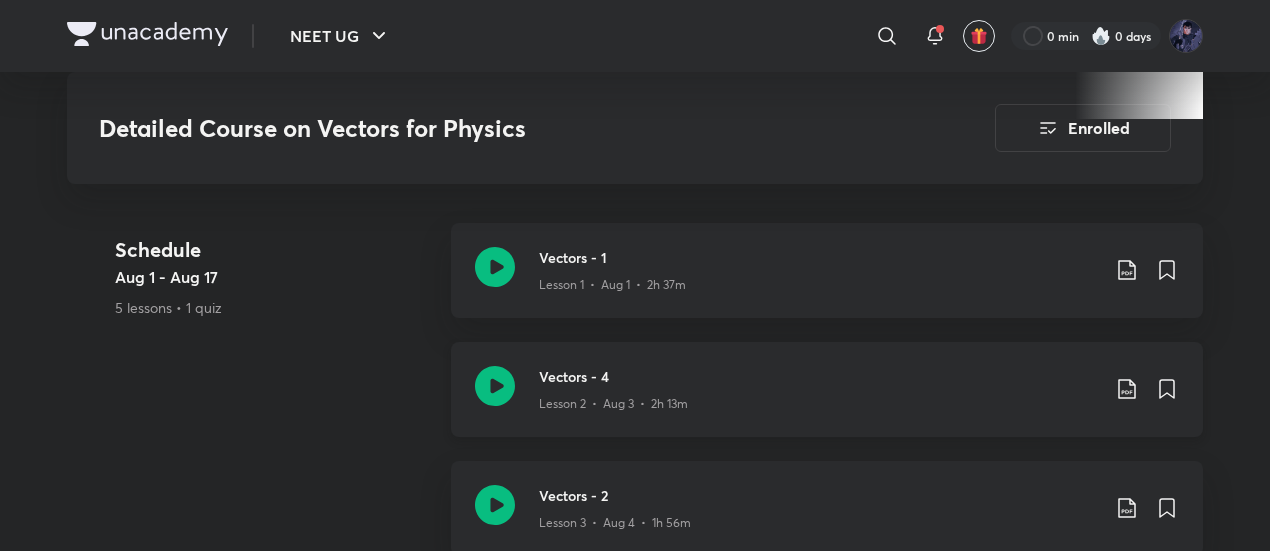 click 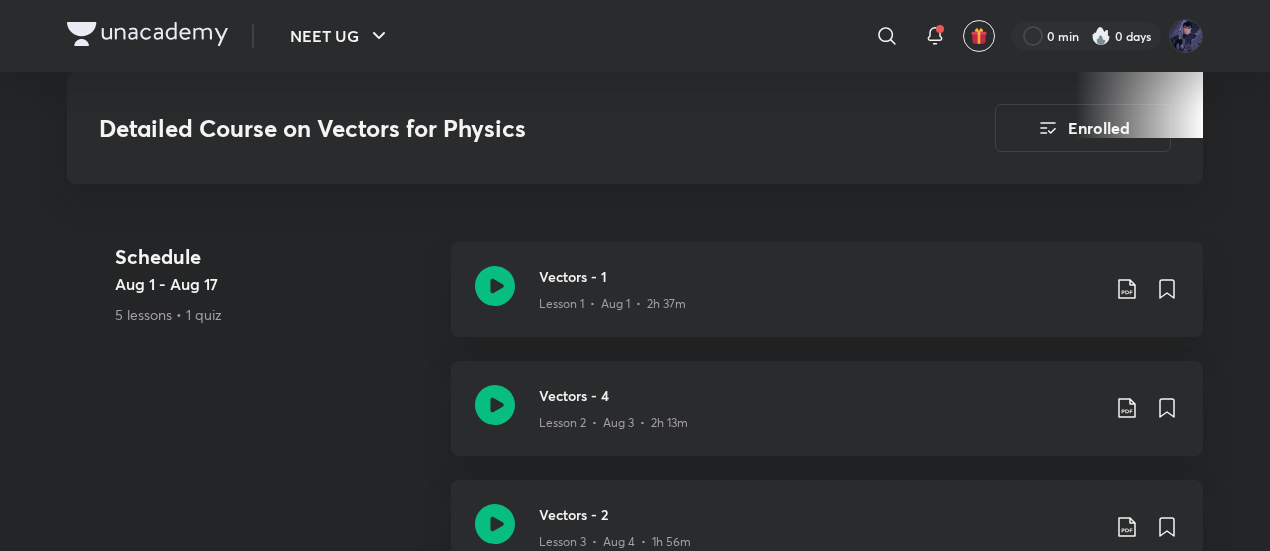 scroll, scrollTop: 786, scrollLeft: 0, axis: vertical 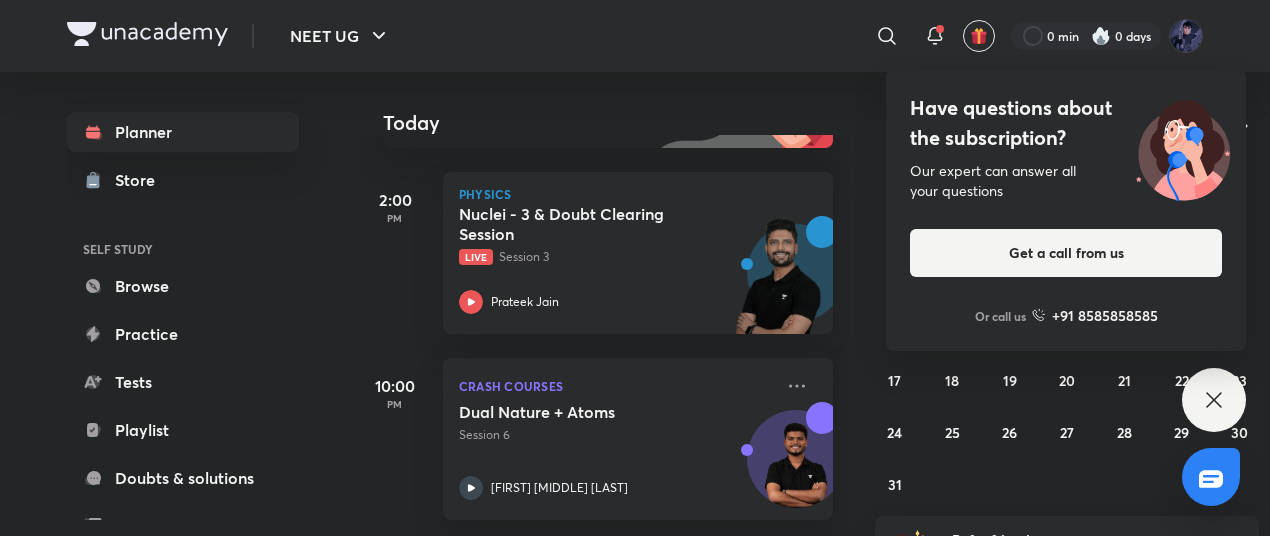 click 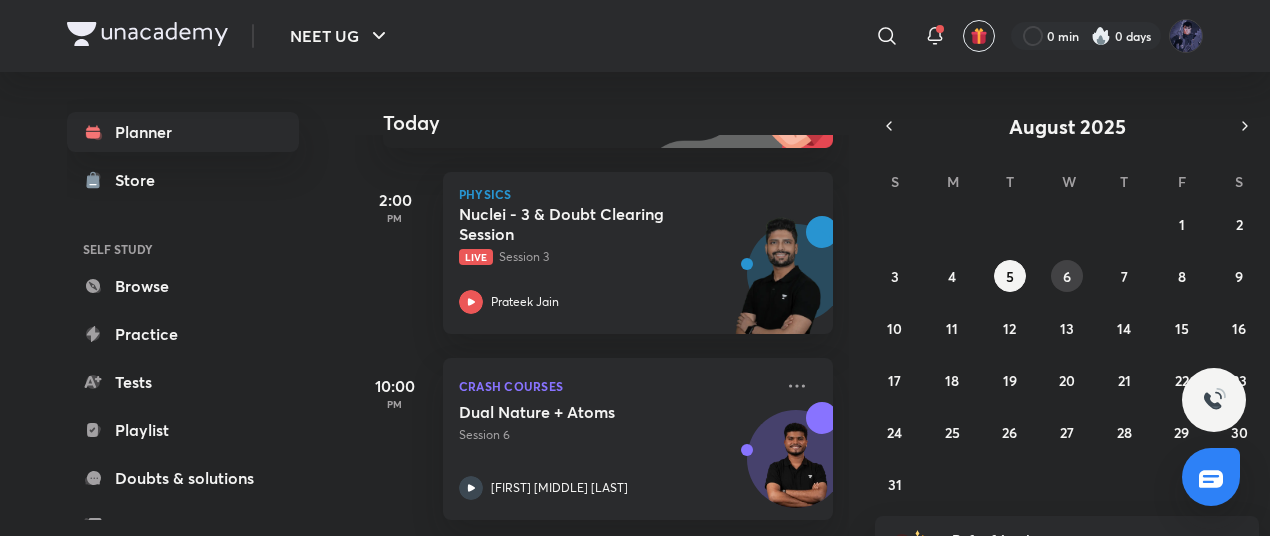 click on "6" at bounding box center (1067, 276) 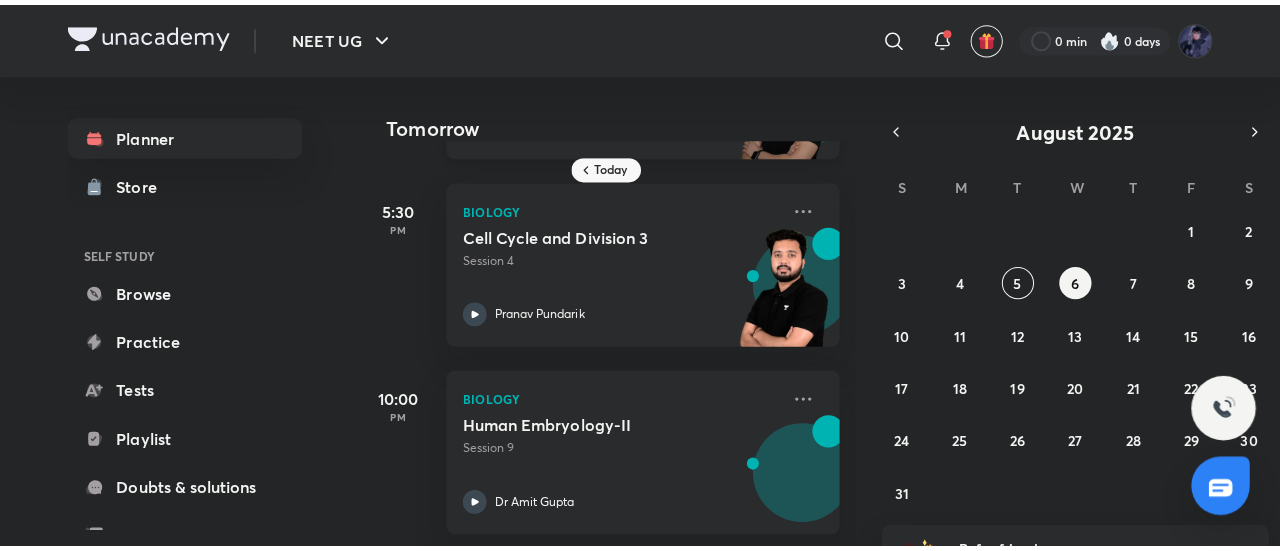 scroll, scrollTop: 360, scrollLeft: 0, axis: vertical 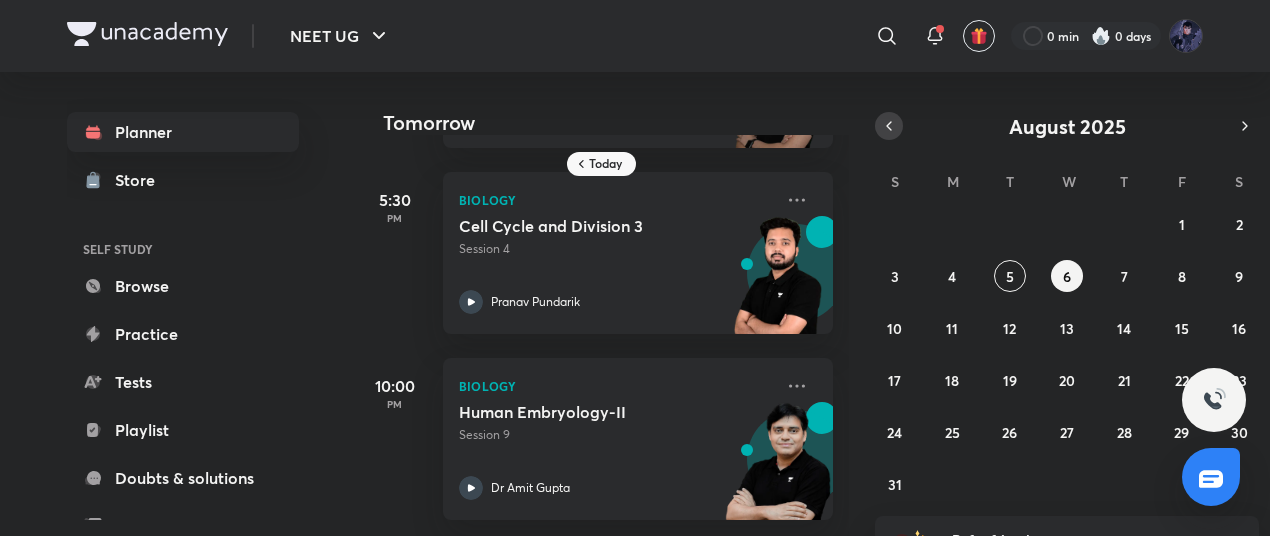 click 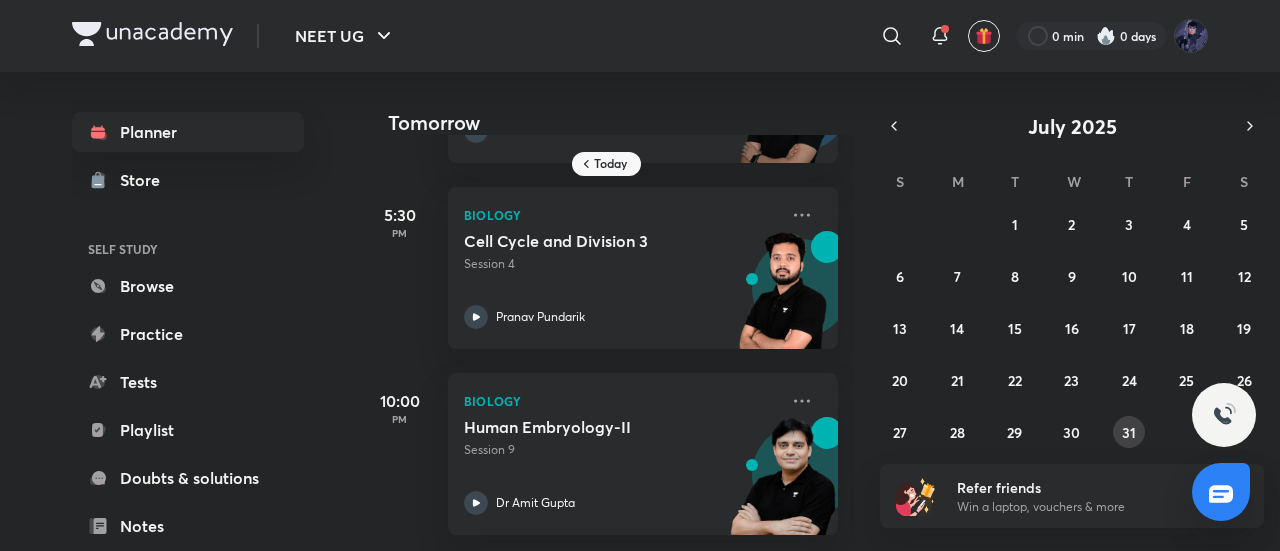 click on "31" at bounding box center [1129, 432] 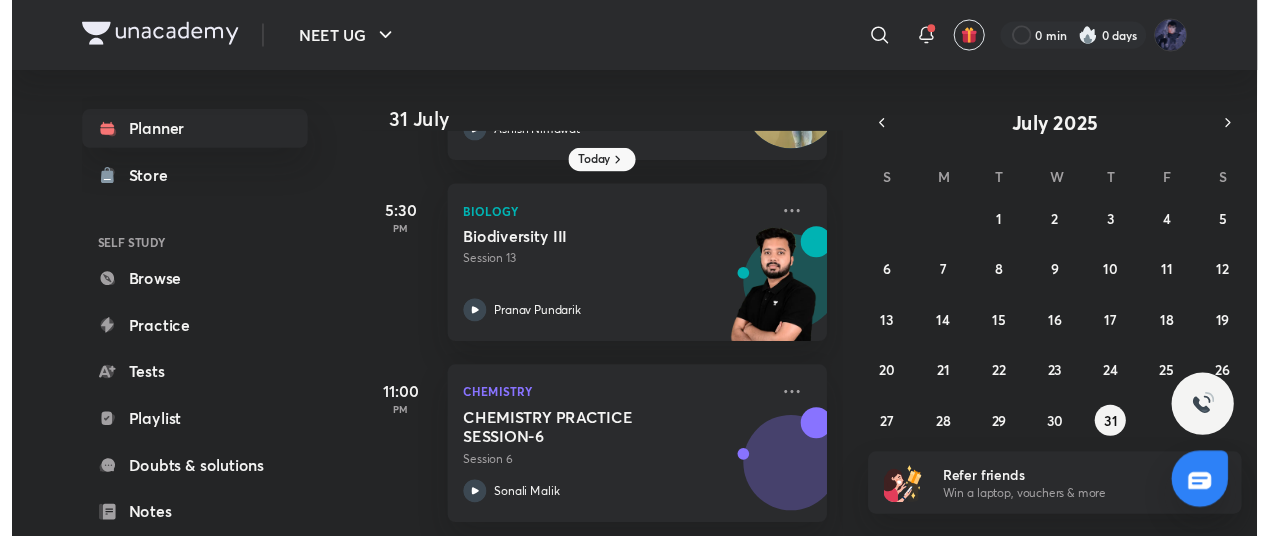 scroll, scrollTop: 546, scrollLeft: 0, axis: vertical 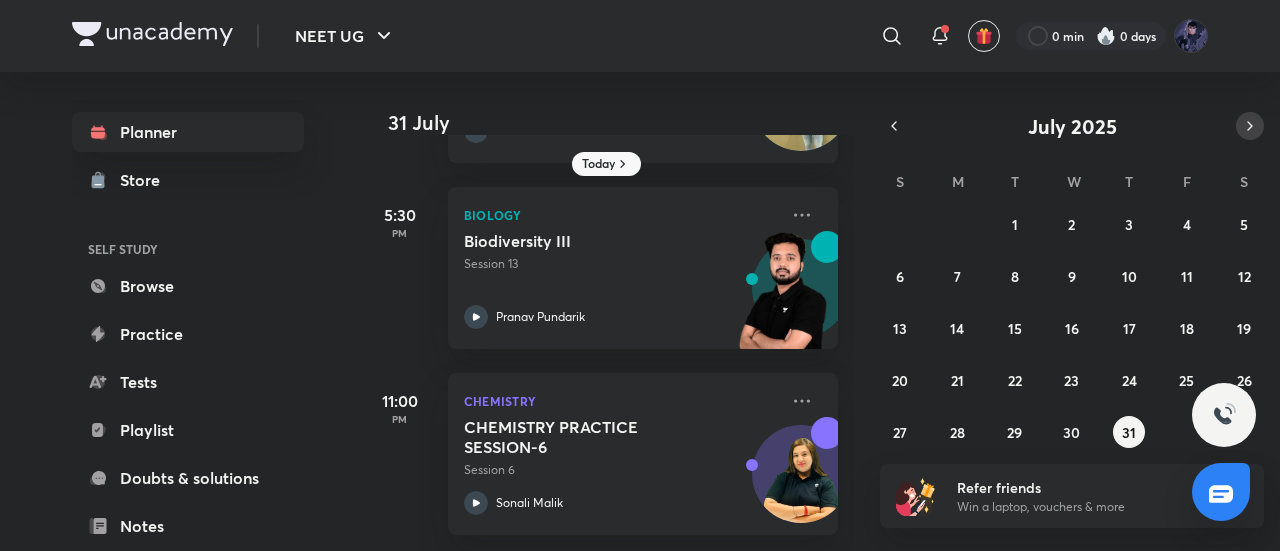 click at bounding box center [1250, 126] 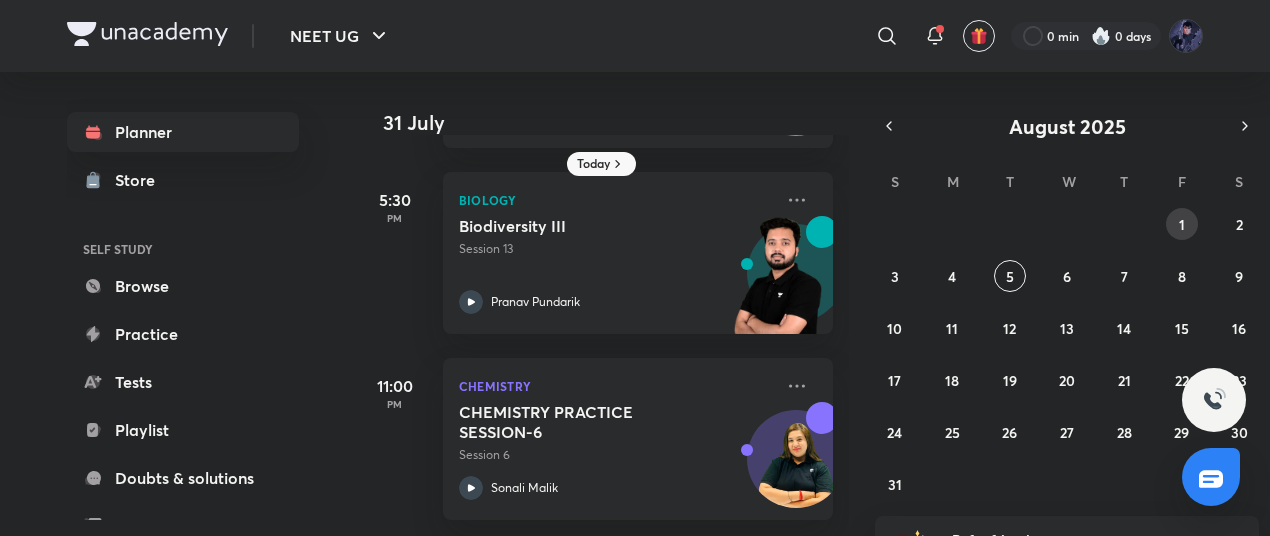click on "1" at bounding box center (1182, 224) 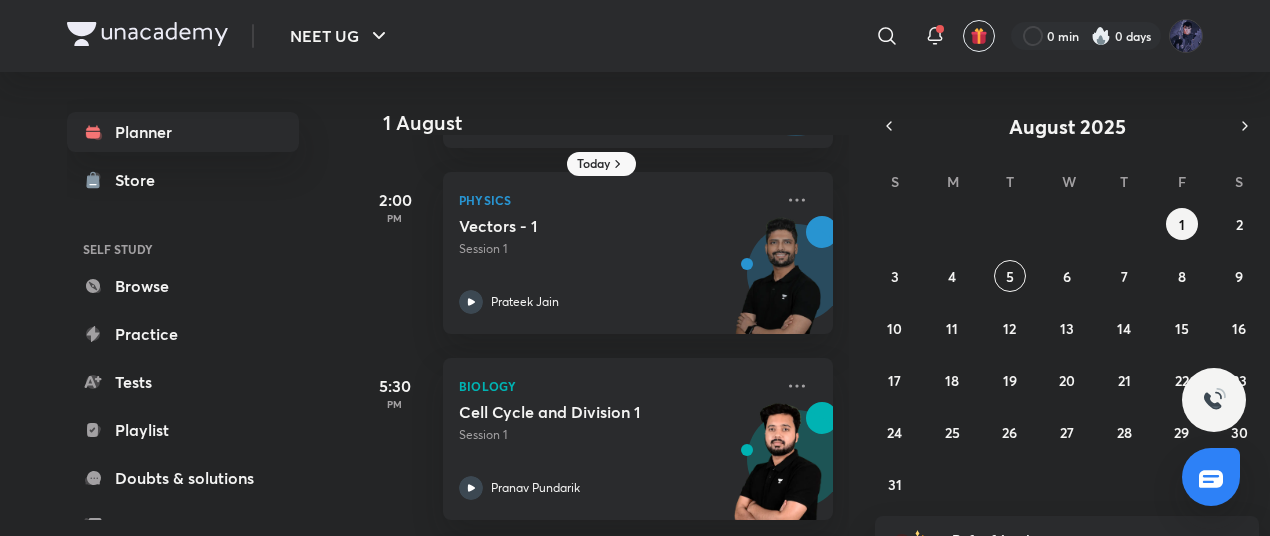 scroll, scrollTop: 732, scrollLeft: 0, axis: vertical 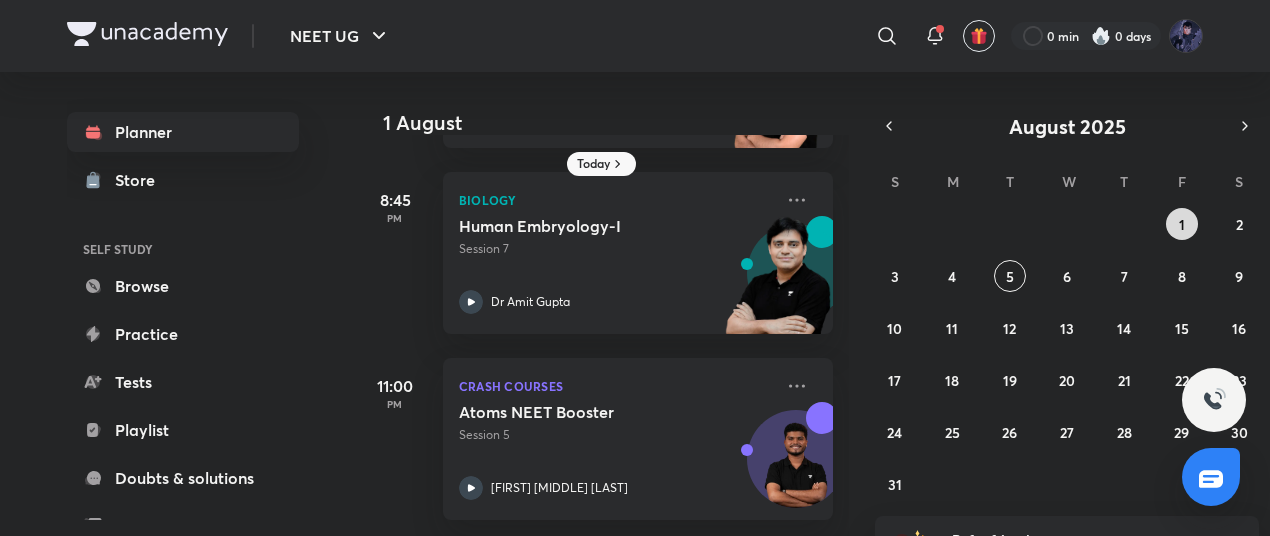 click on "1" at bounding box center [1182, 224] 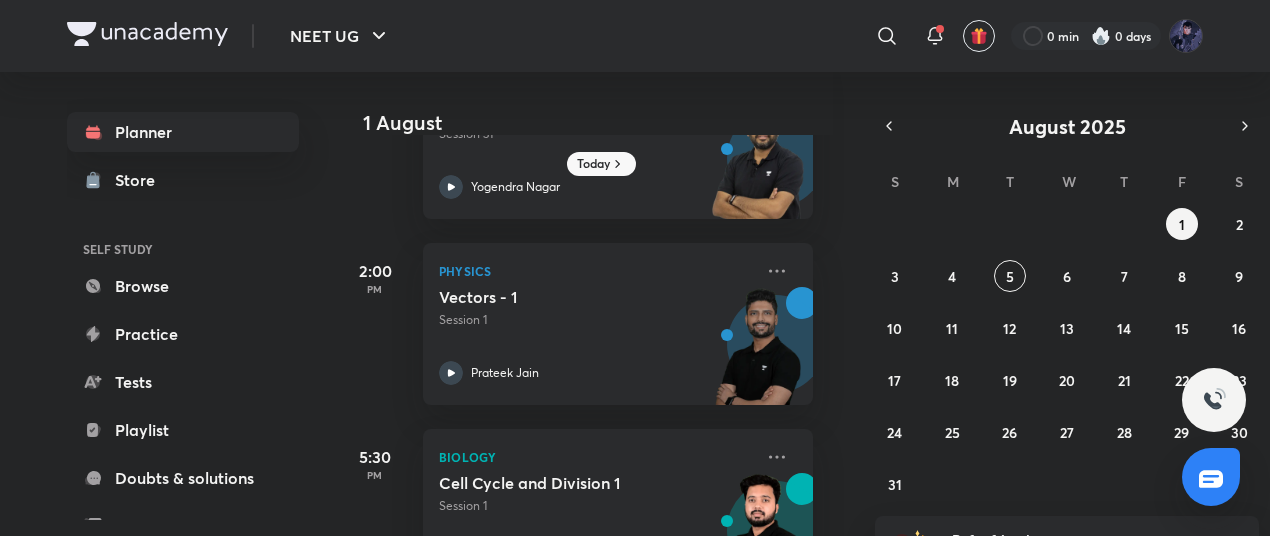 scroll, scrollTop: 290, scrollLeft: 20, axis: both 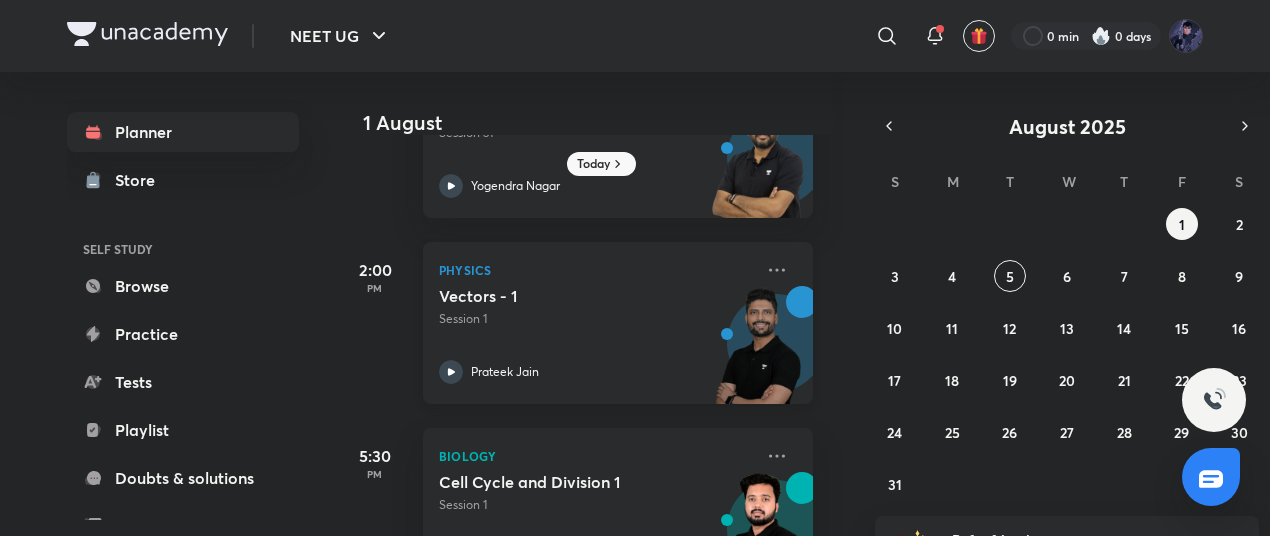 click on "Vectors - 1 Session 1 [FIRST] [LAST]" at bounding box center (596, 335) 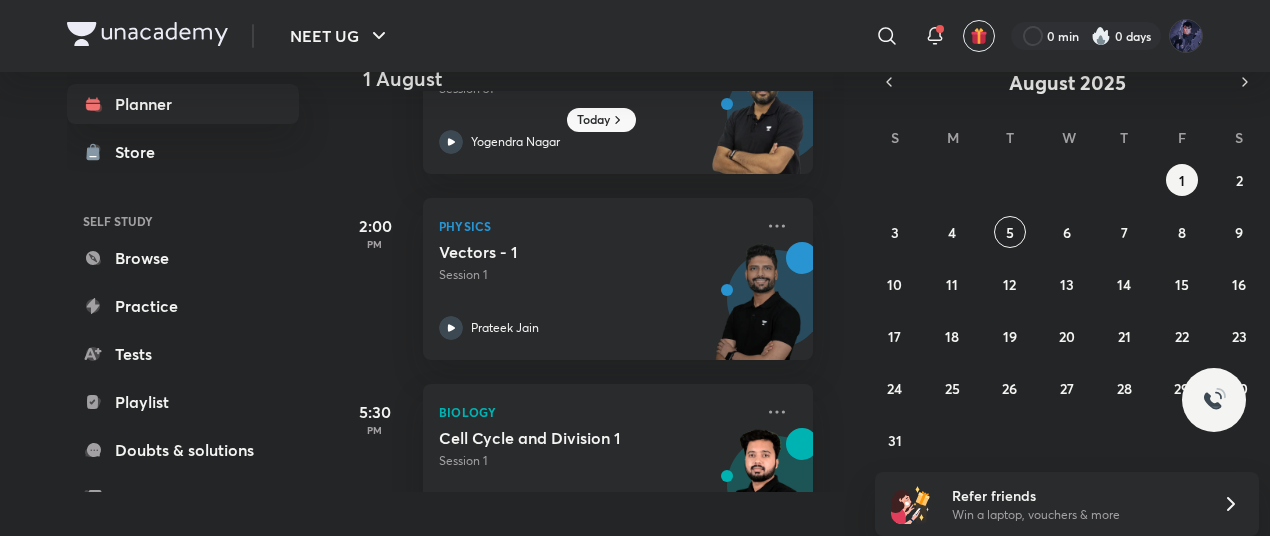scroll, scrollTop: 0, scrollLeft: 0, axis: both 